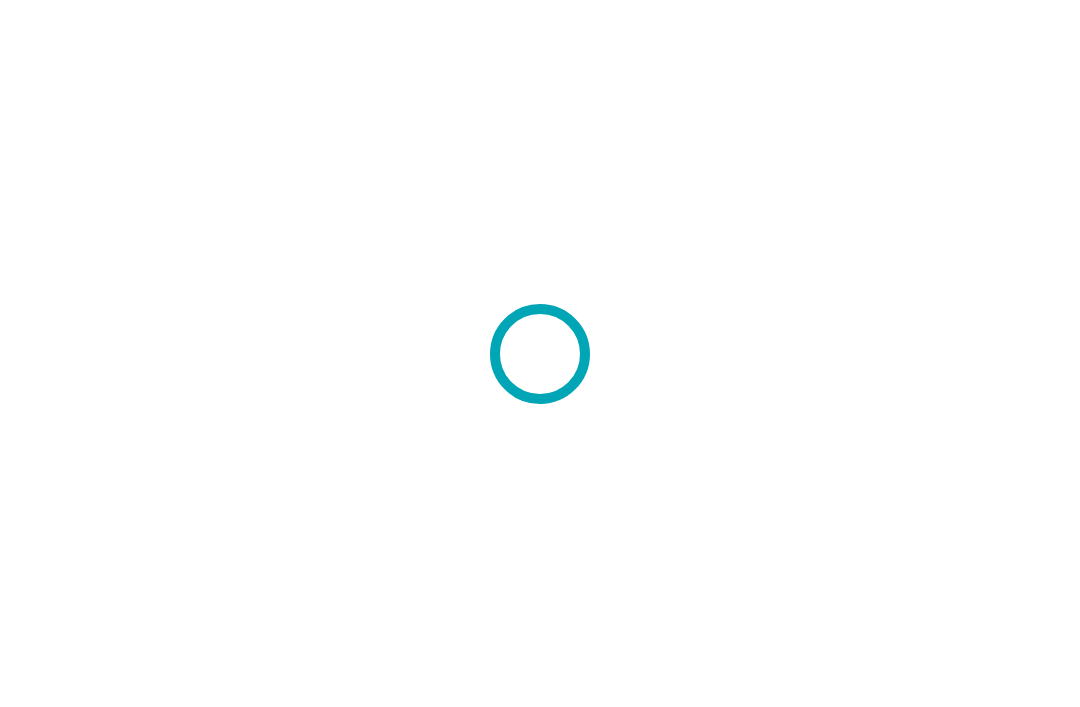 scroll, scrollTop: 0, scrollLeft: 0, axis: both 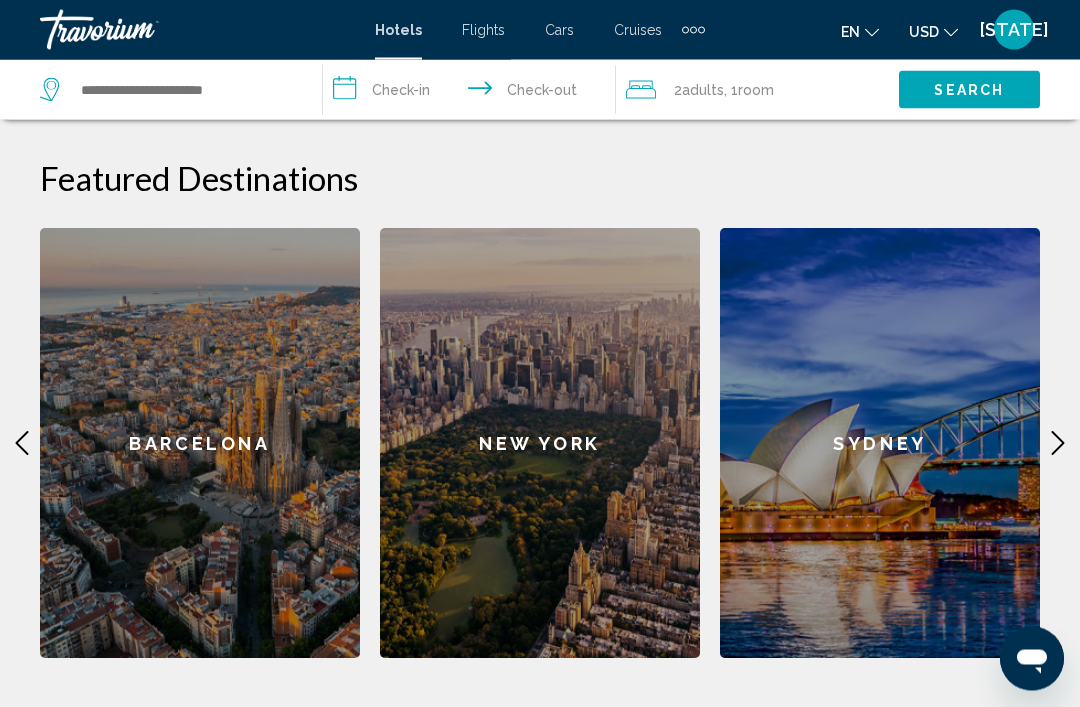 click on "Sydney" 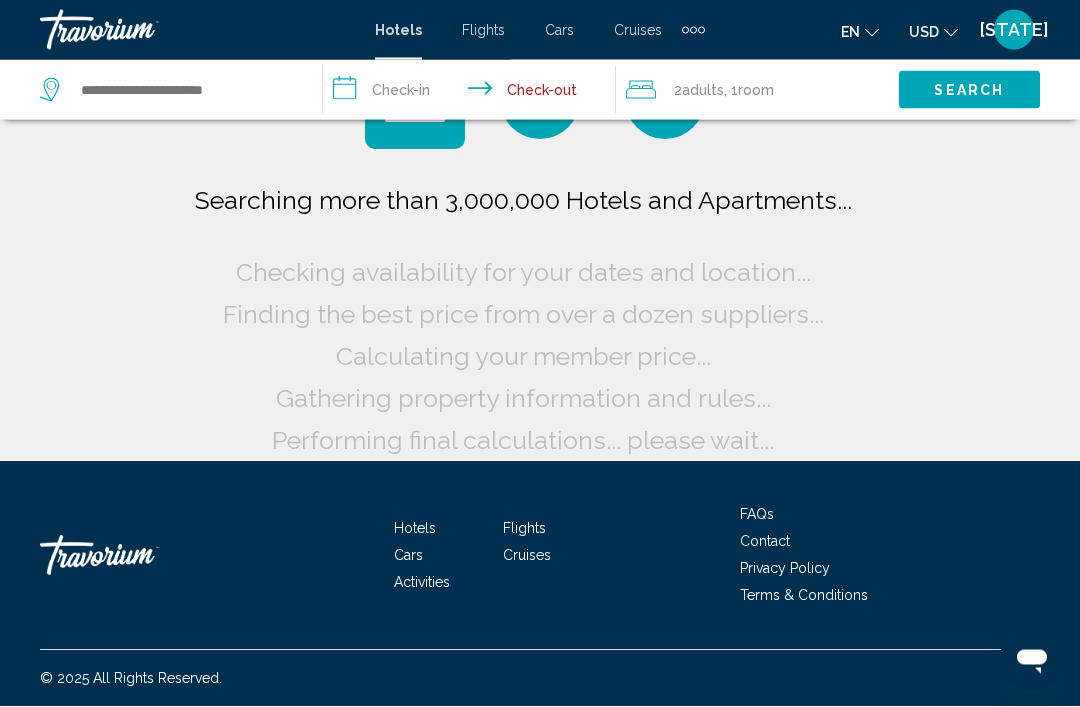 scroll, scrollTop: 36, scrollLeft: 0, axis: vertical 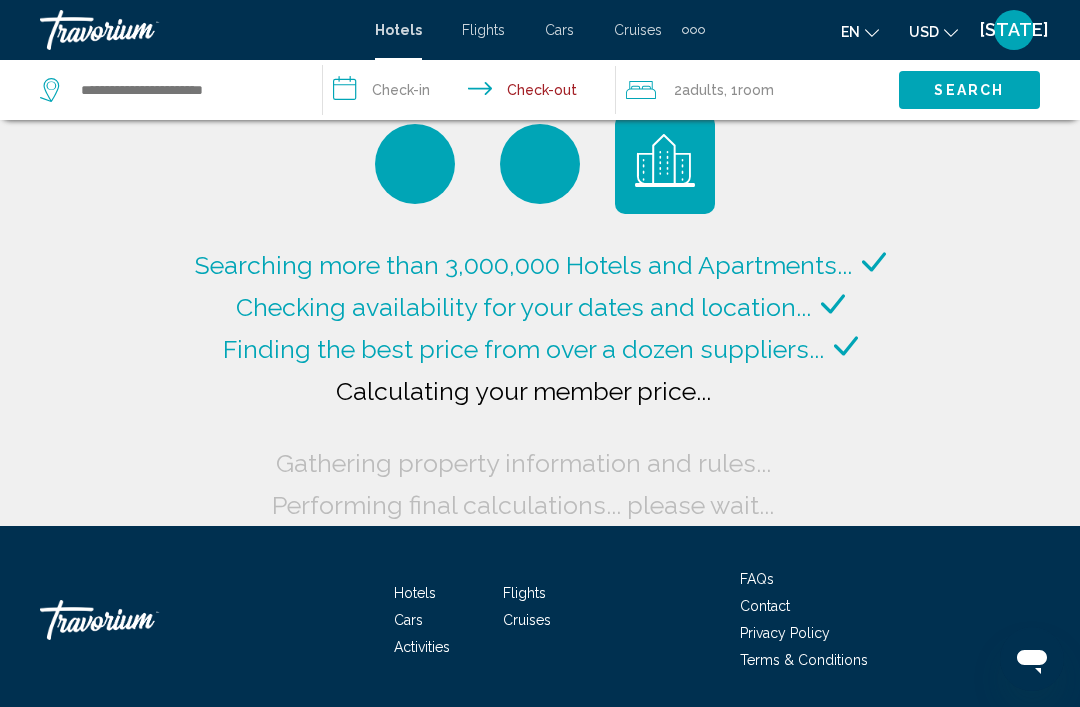 type on "**********" 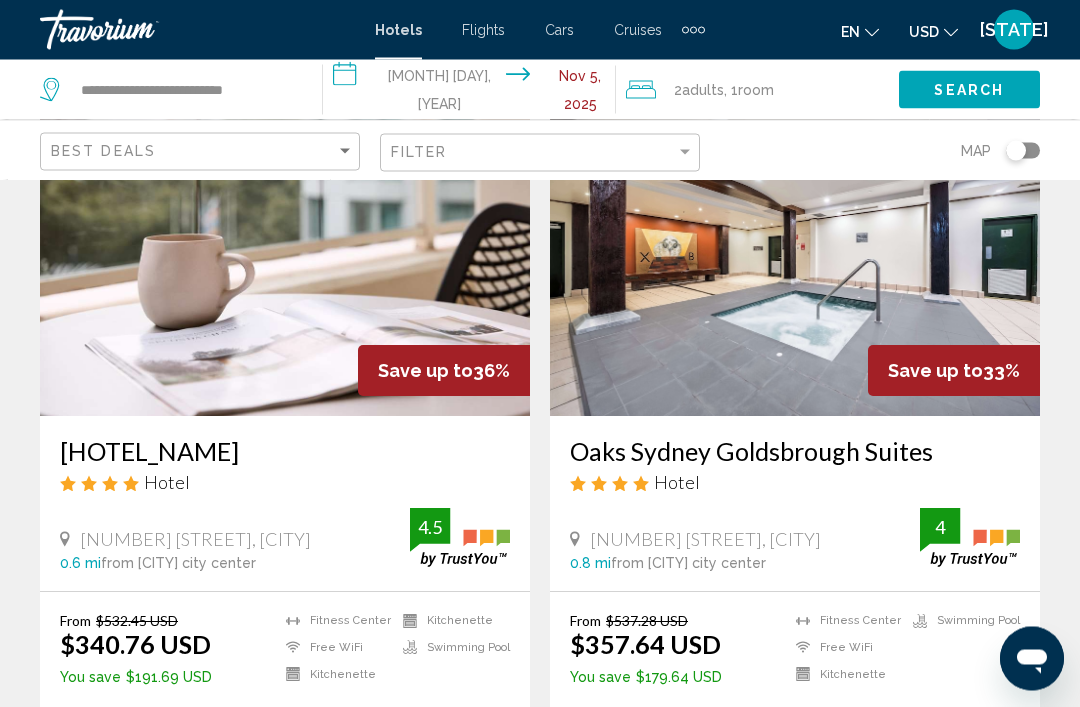 scroll, scrollTop: 0, scrollLeft: 0, axis: both 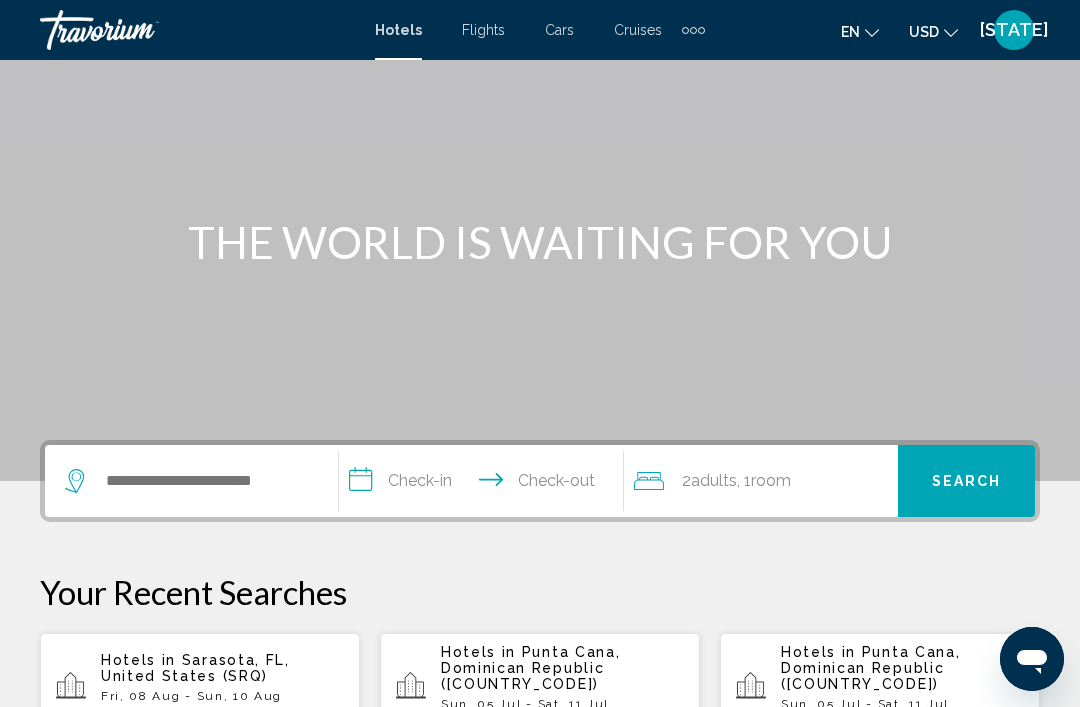 click on "Fri, 08 Aug - Sun, 10 Aug" at bounding box center (222, 696) 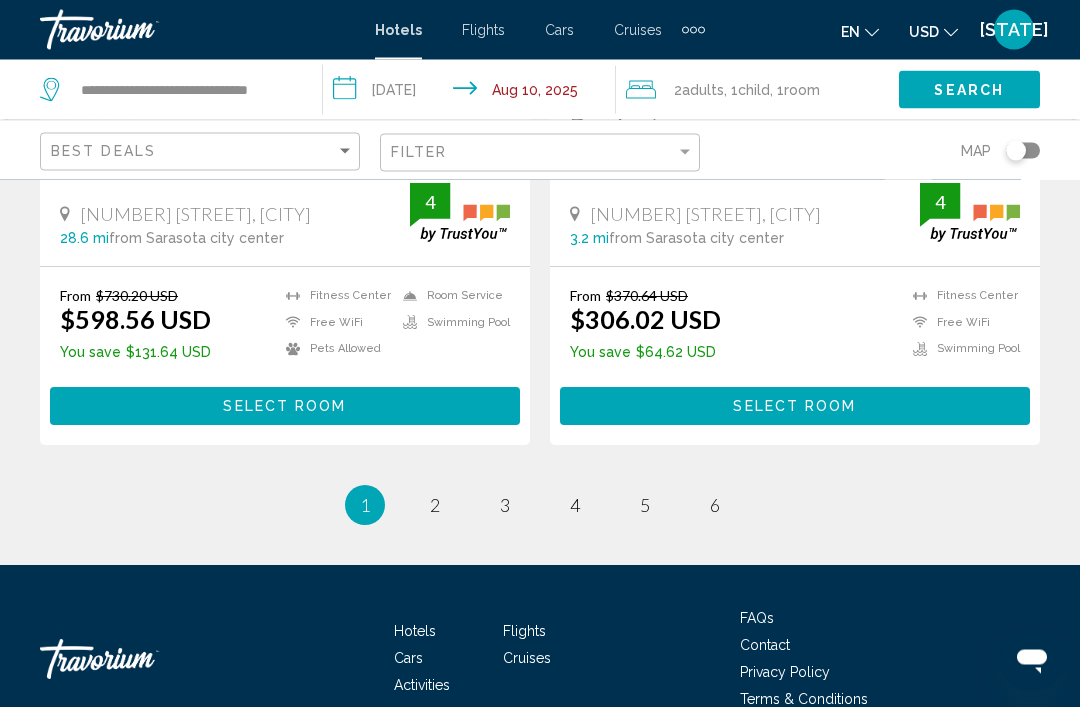 scroll, scrollTop: 4235, scrollLeft: 0, axis: vertical 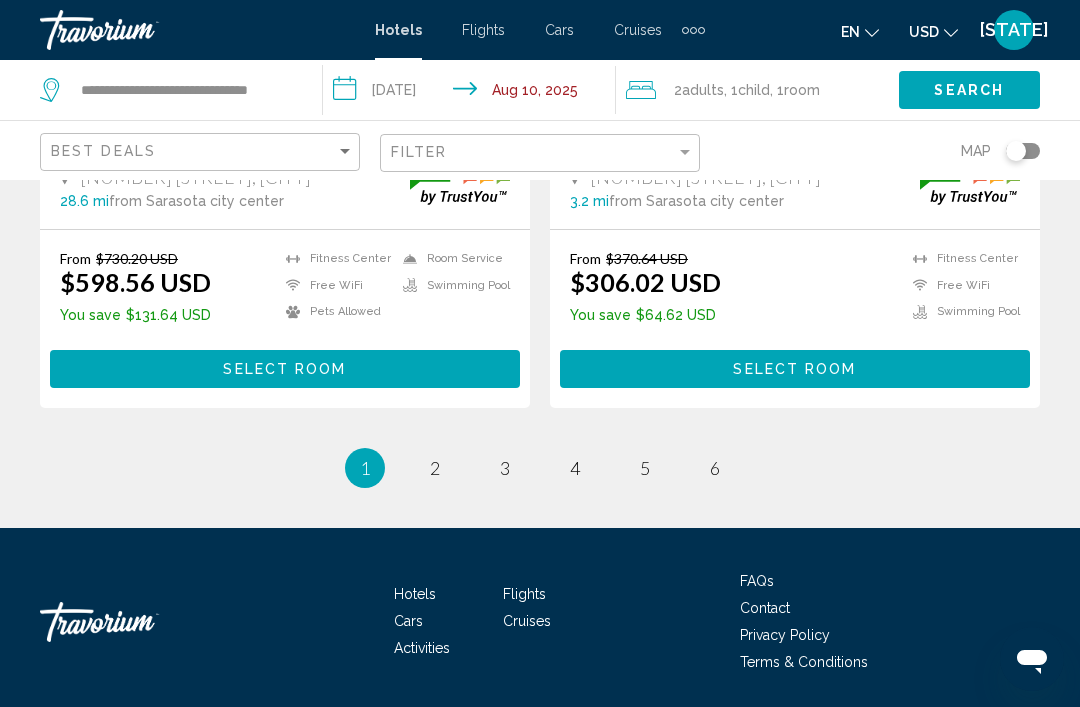 click on "1 / 6  You're on page  1 page  2 page  3 page  4 page  5 page  6" at bounding box center [540, 468] 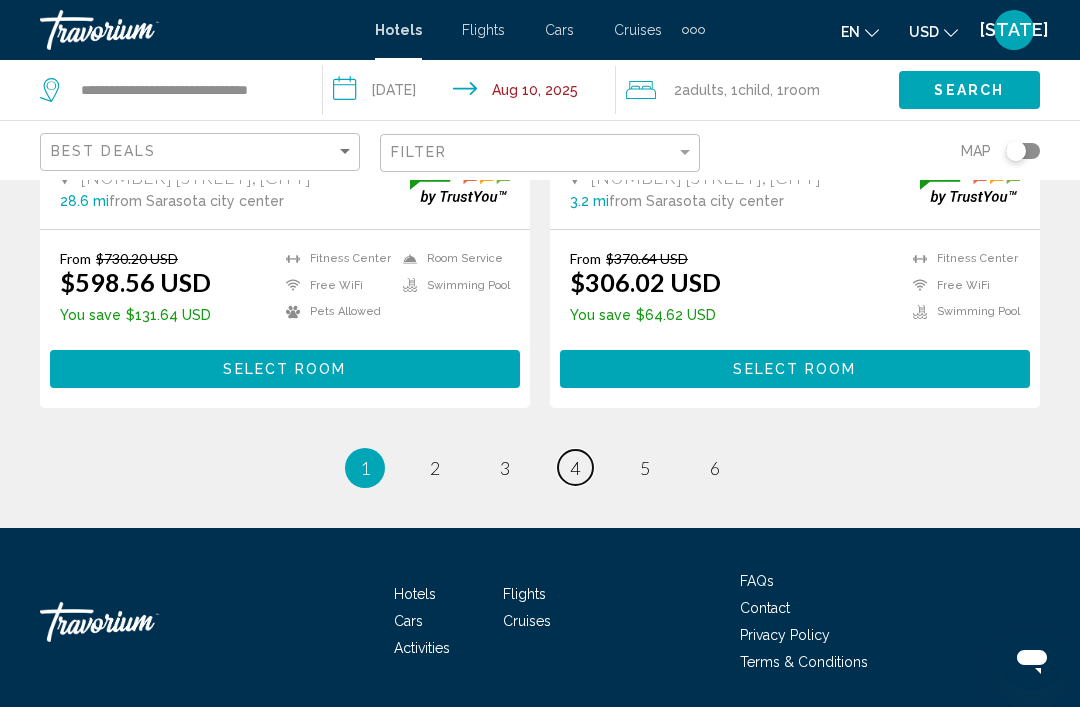 click on "page  4" at bounding box center (575, 467) 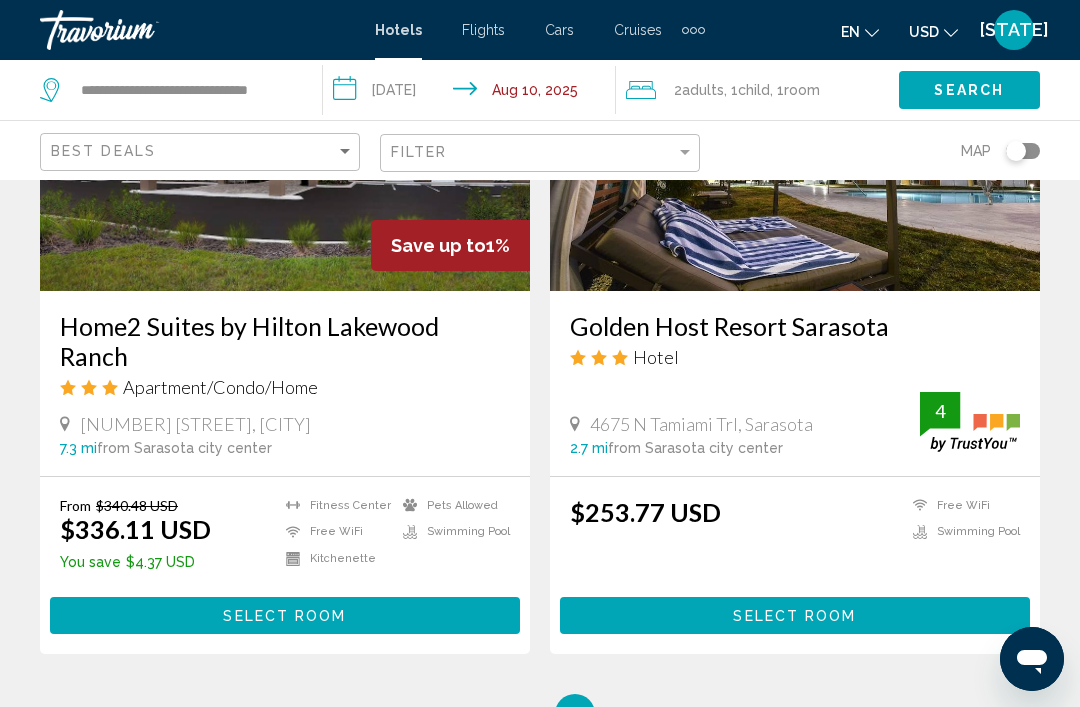 scroll, scrollTop: 4175, scrollLeft: 0, axis: vertical 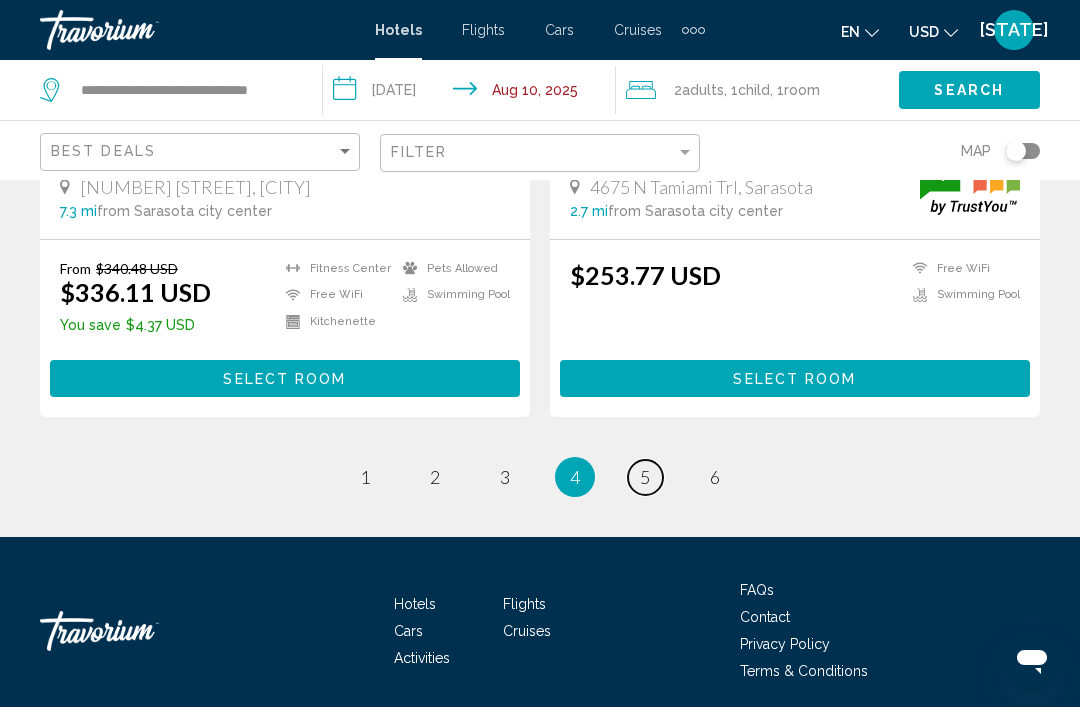 click on "5" at bounding box center (645, 477) 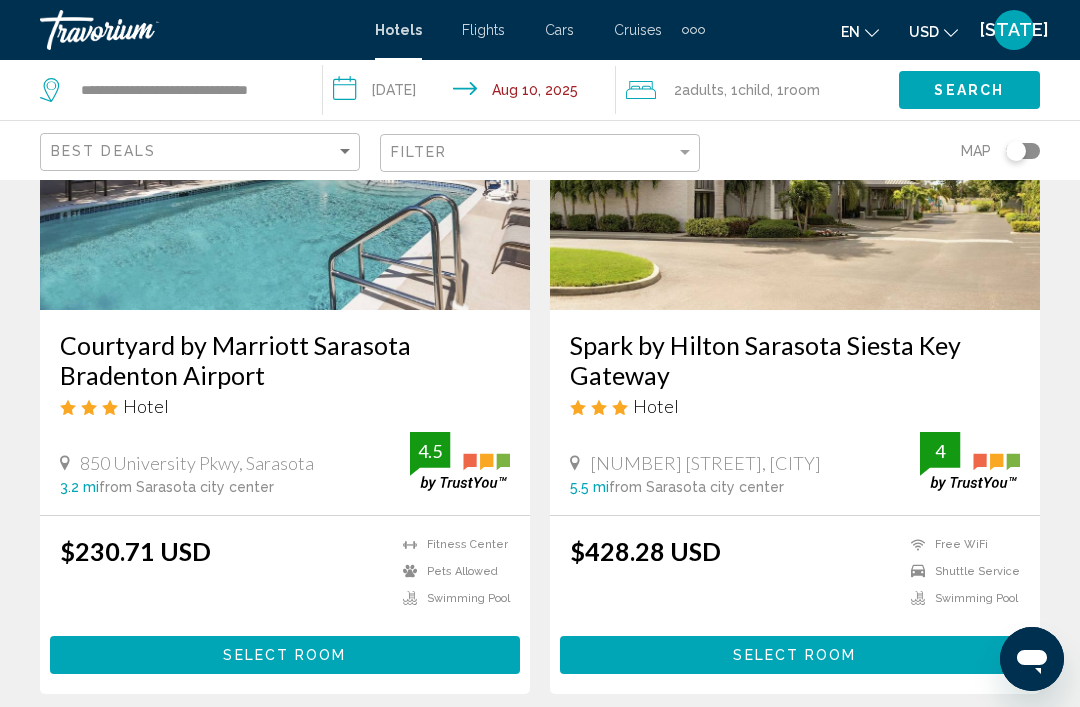 scroll, scrollTop: 259, scrollLeft: 0, axis: vertical 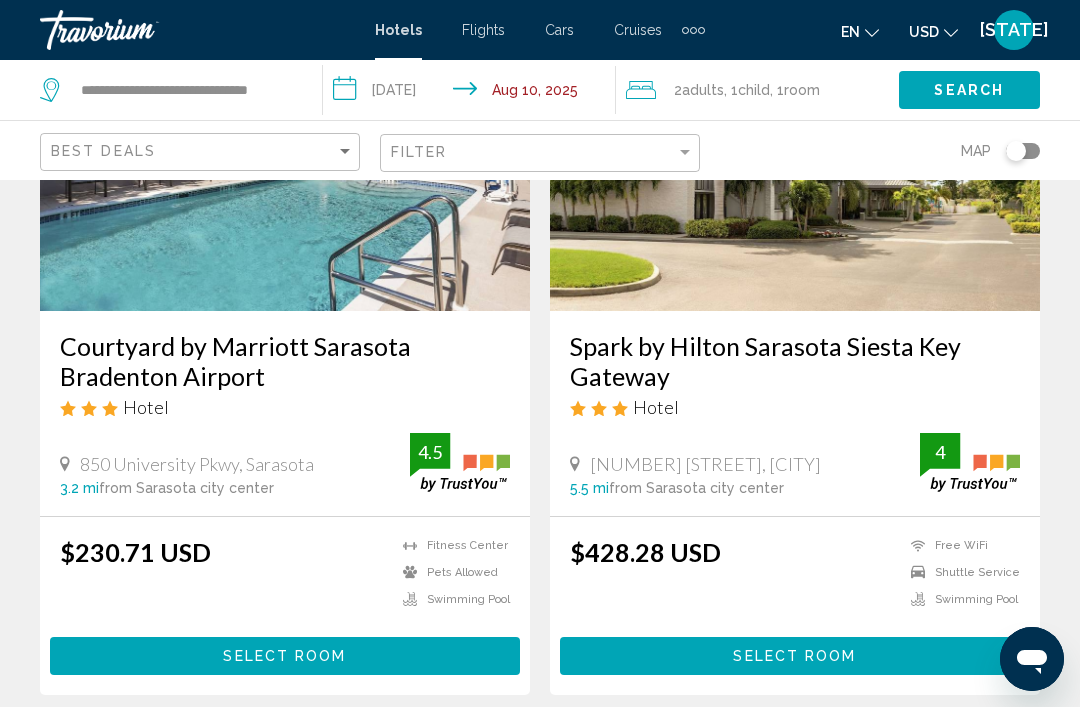 click on "Select Room" at bounding box center [794, 657] 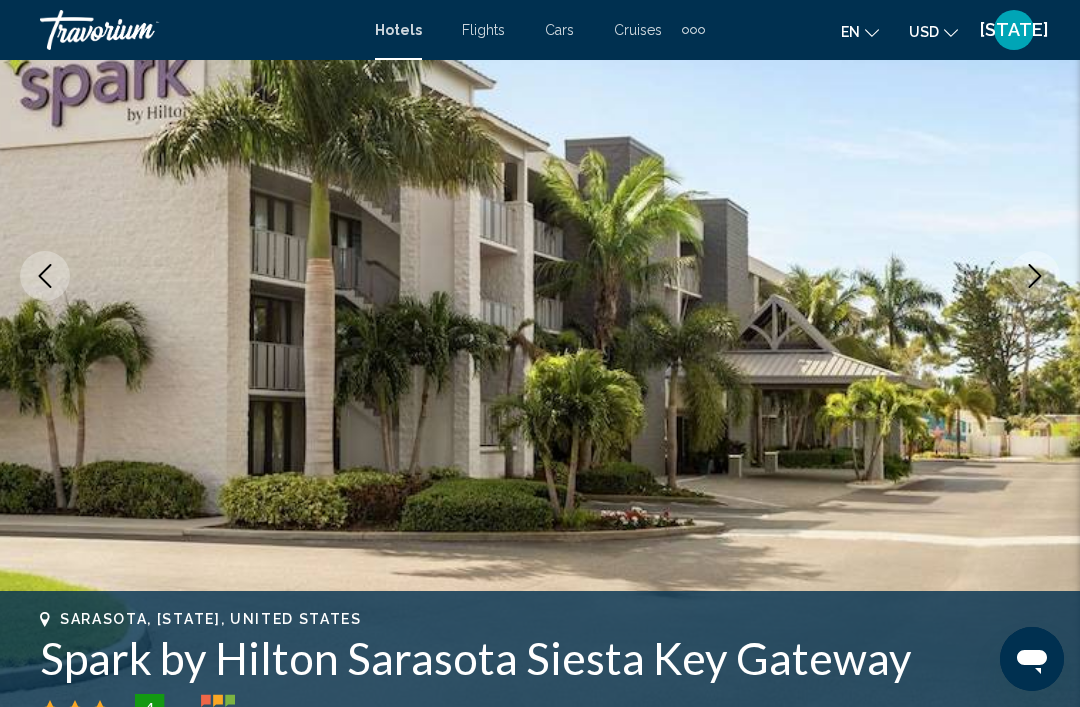 scroll, scrollTop: 0, scrollLeft: 0, axis: both 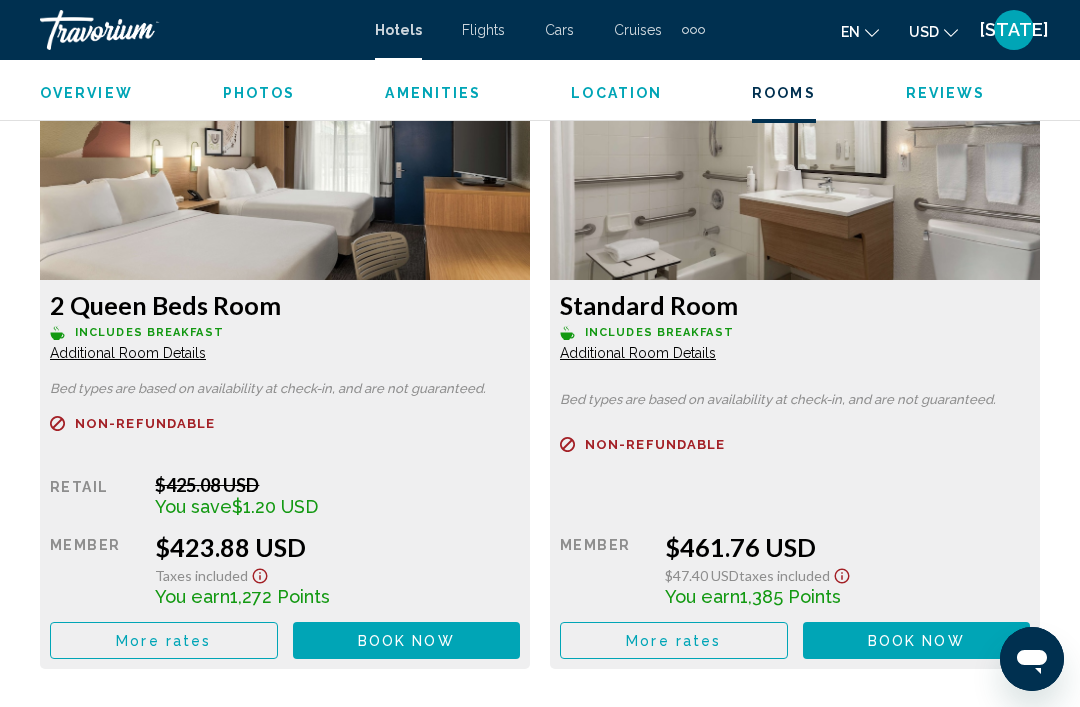 click on "Book now" at bounding box center [406, 641] 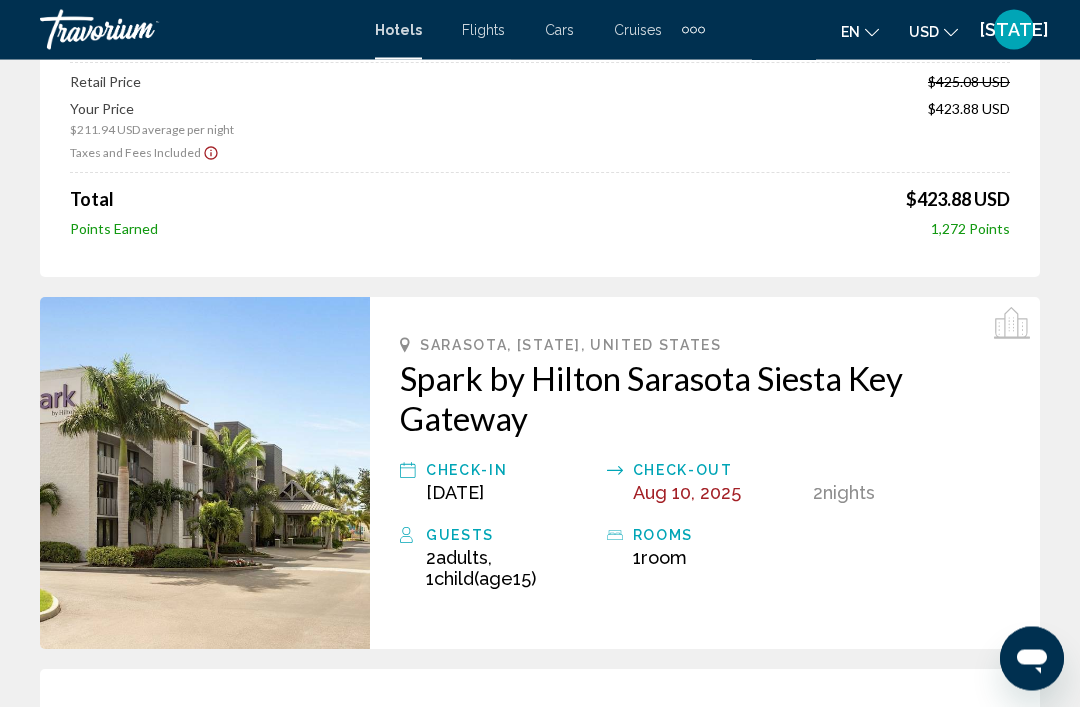 scroll, scrollTop: 276, scrollLeft: 0, axis: vertical 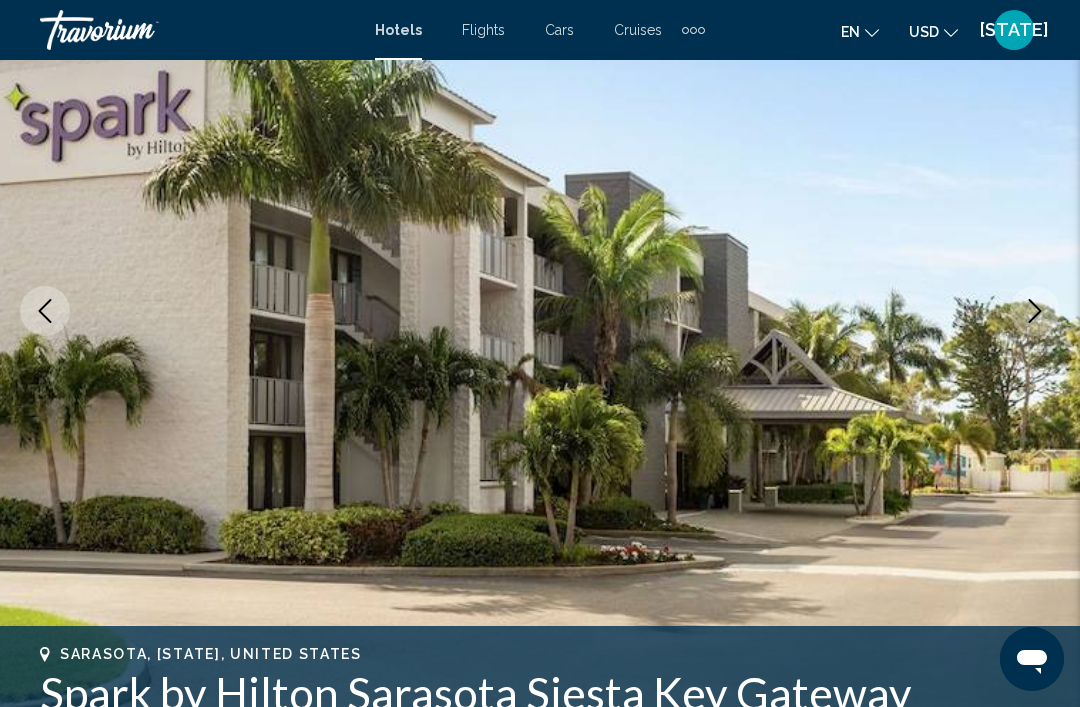 click at bounding box center [540, 311] 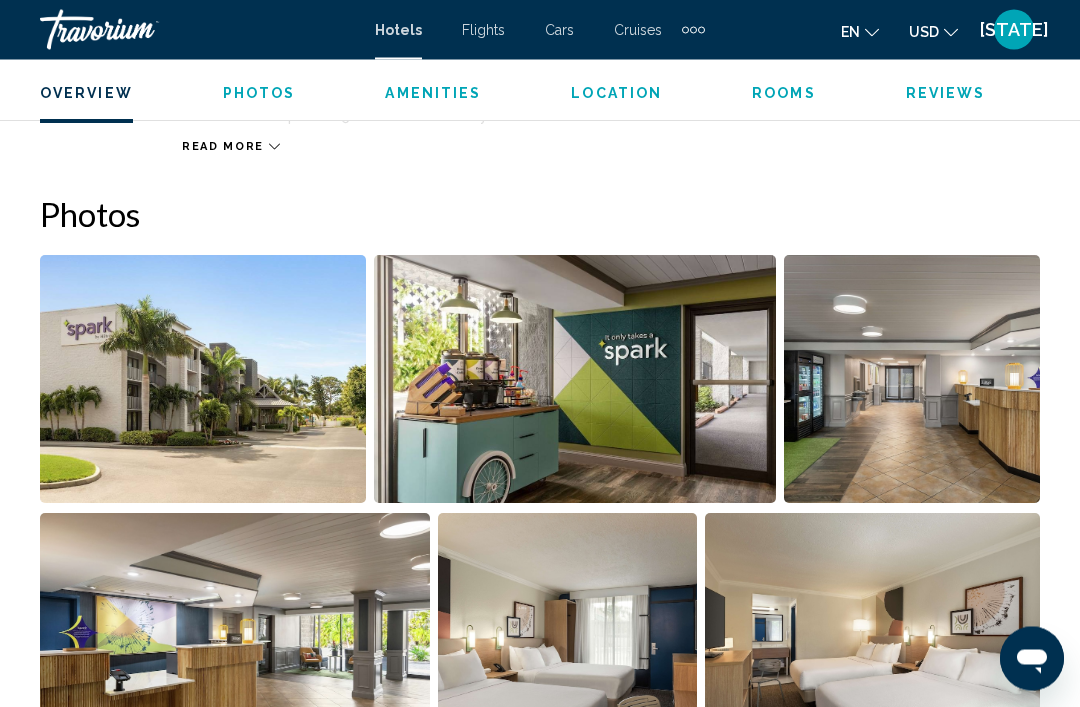 click at bounding box center [203, 380] 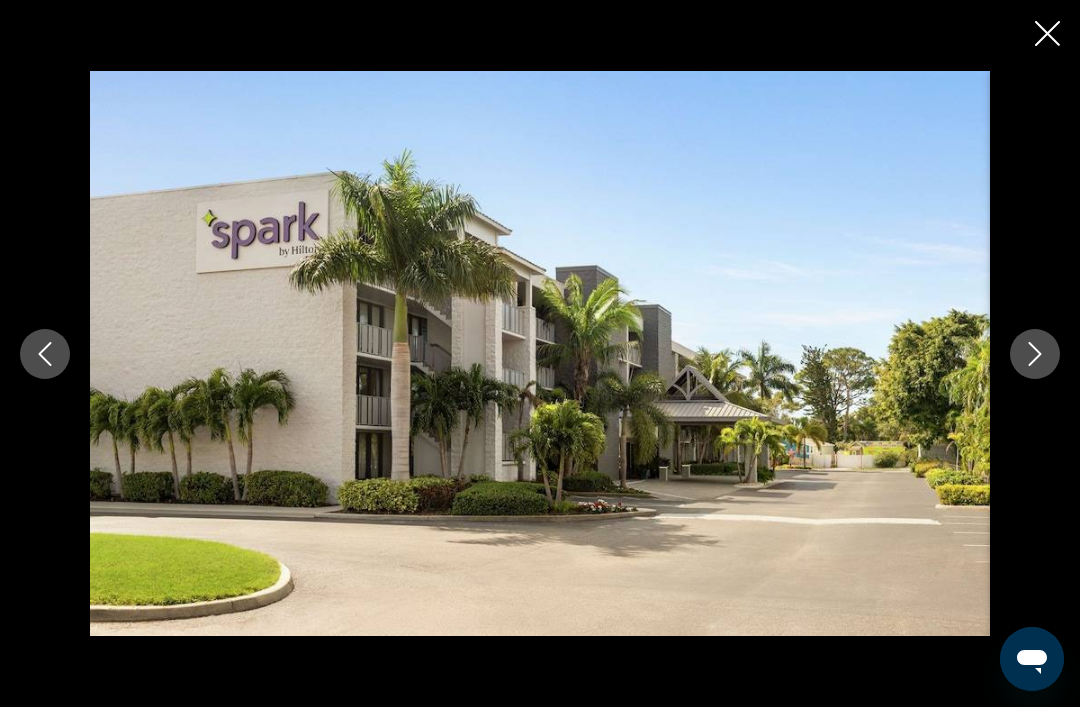 click at bounding box center [1035, 354] 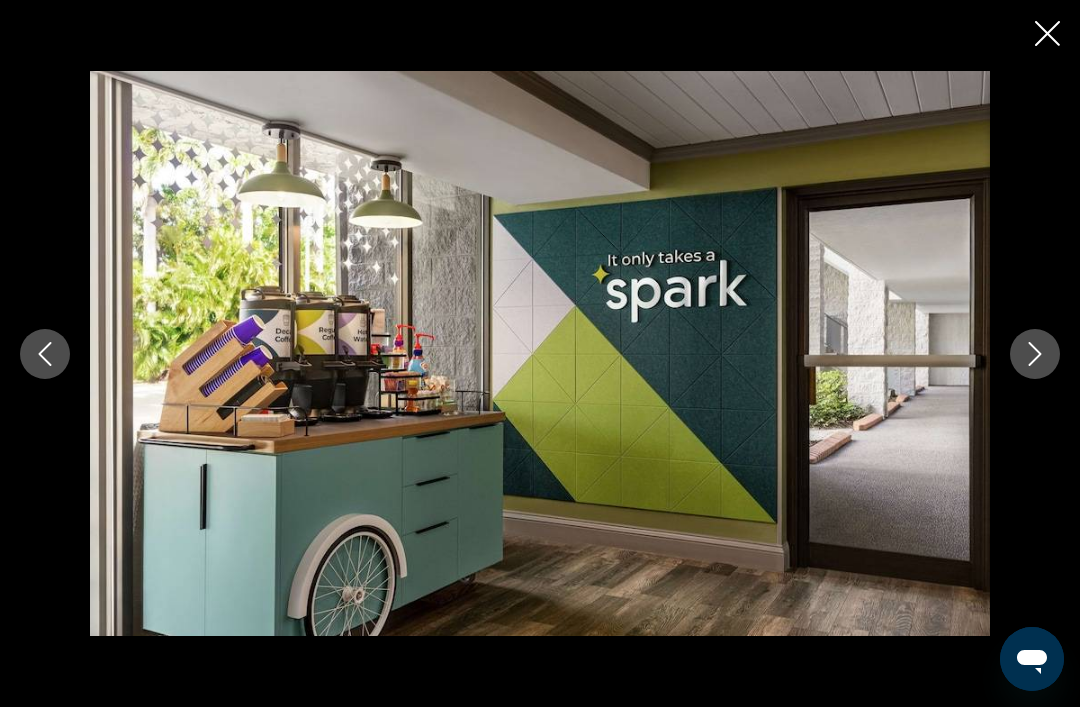 click 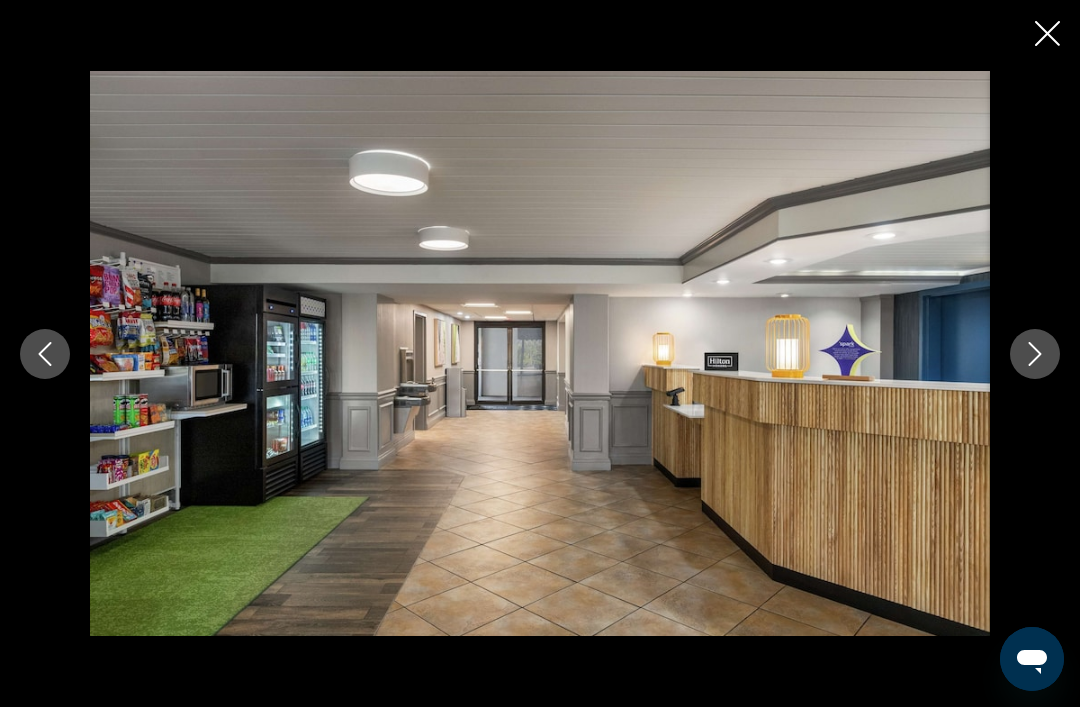 click 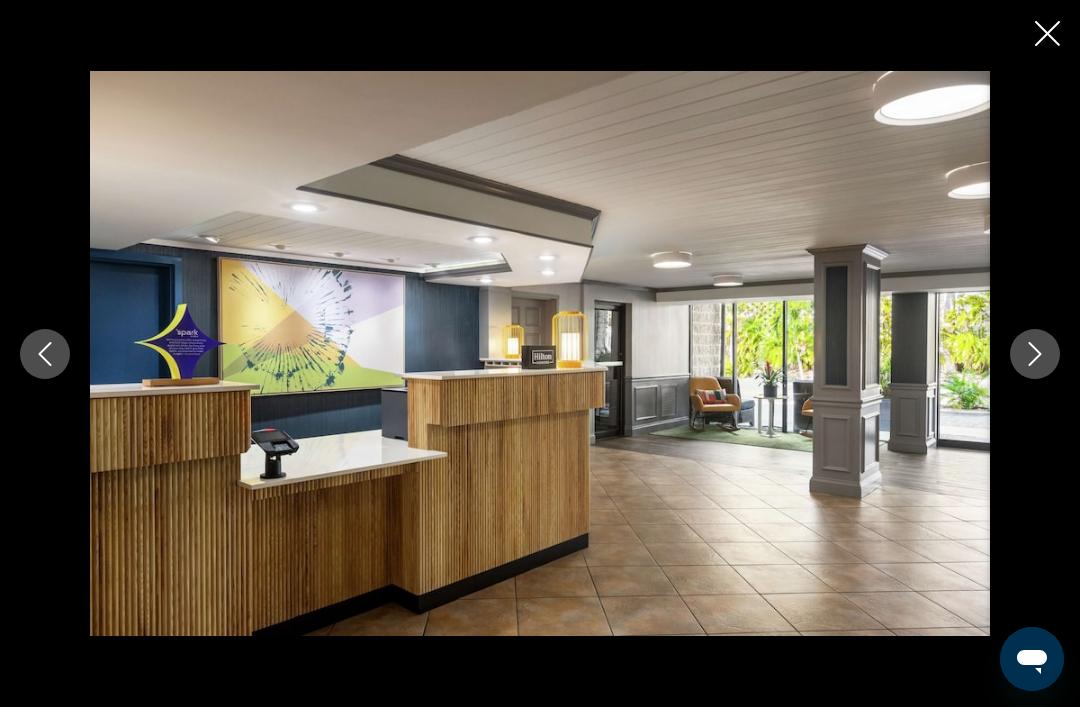 click 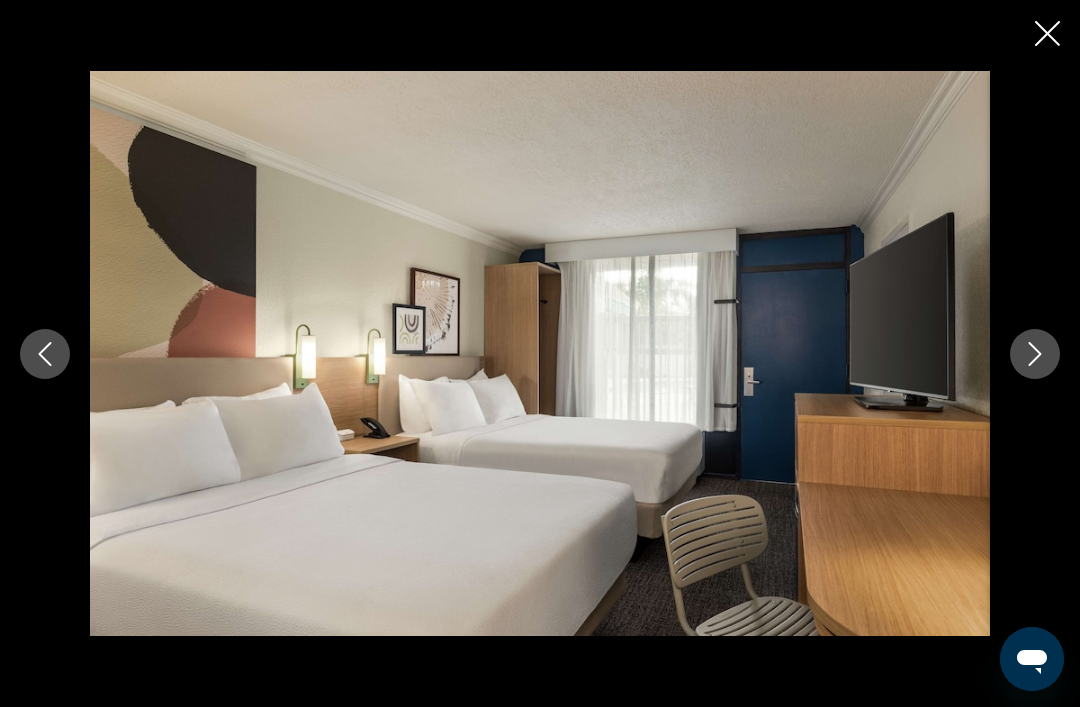 click 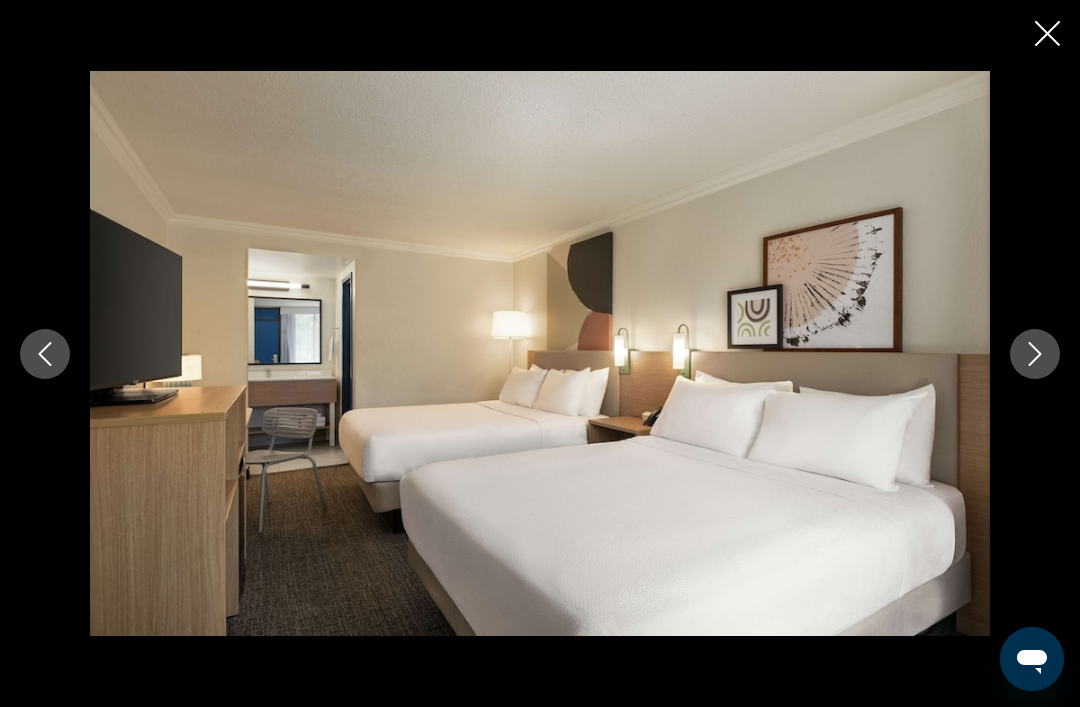 click at bounding box center [1035, 354] 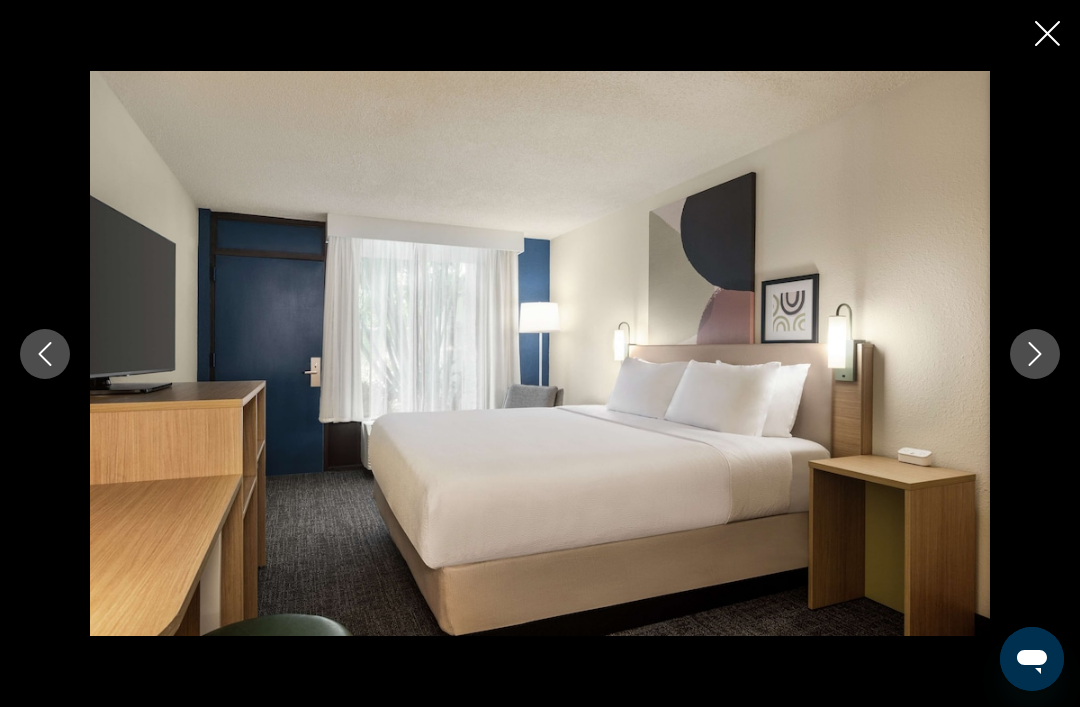 click 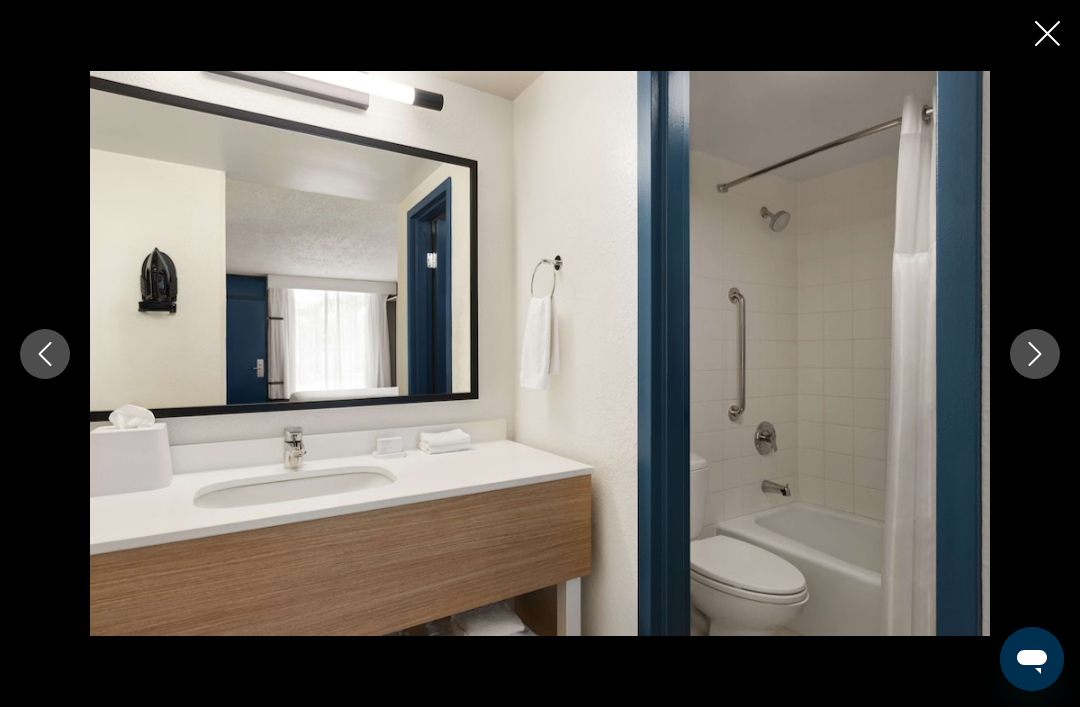 click 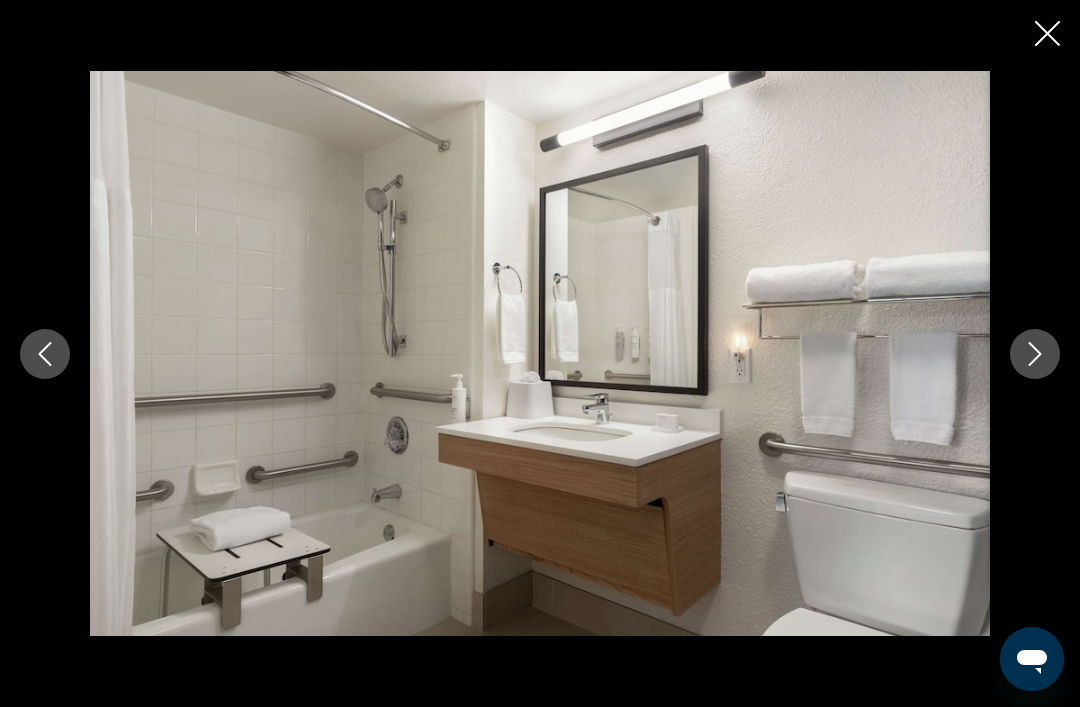 click 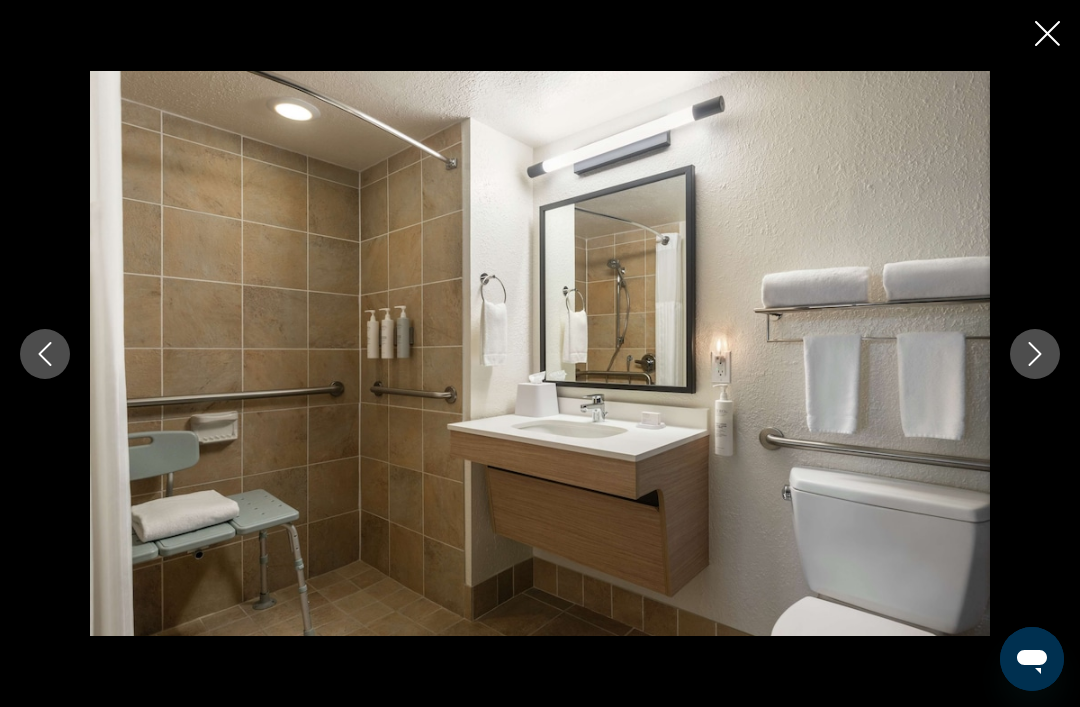 click at bounding box center (1035, 354) 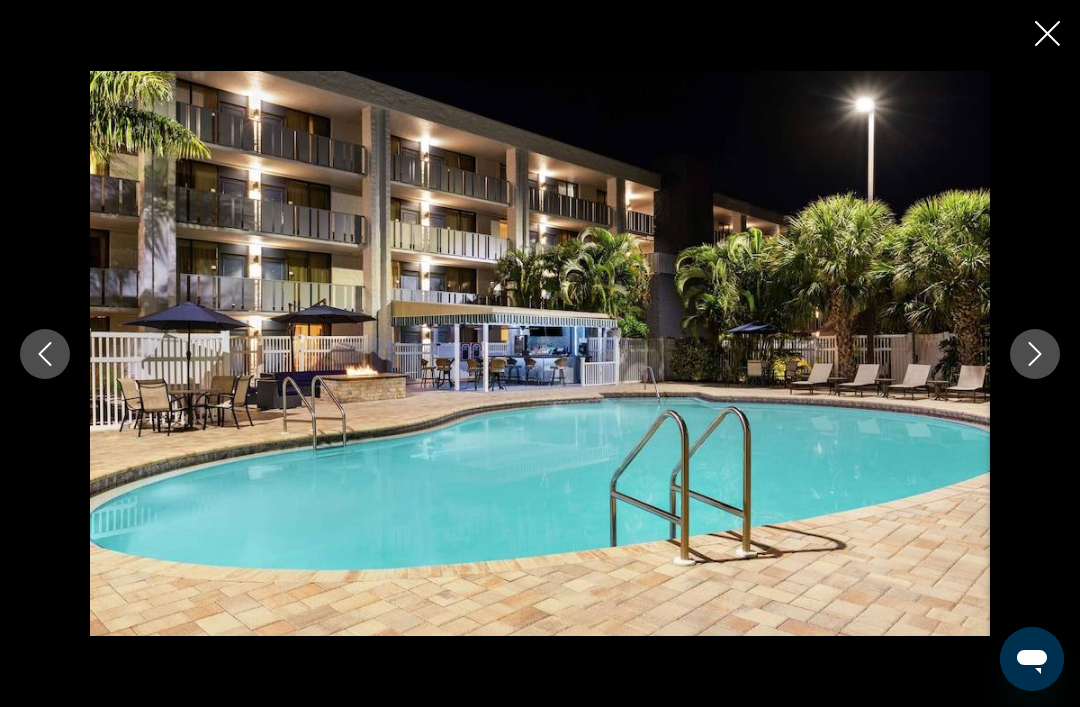 click 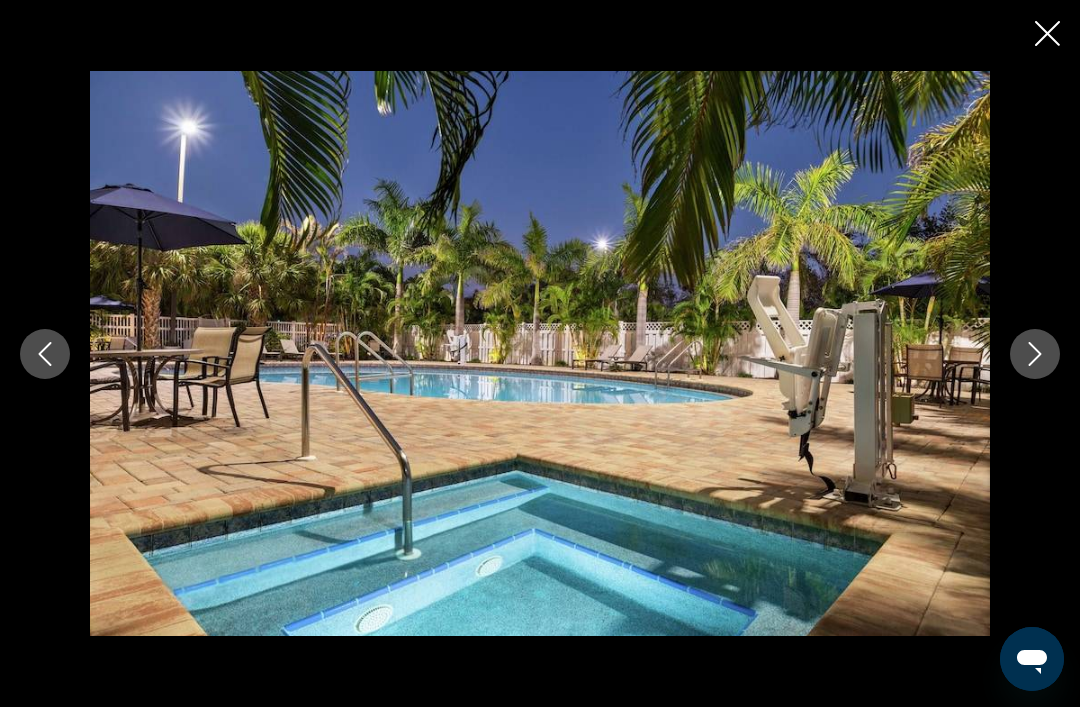 click 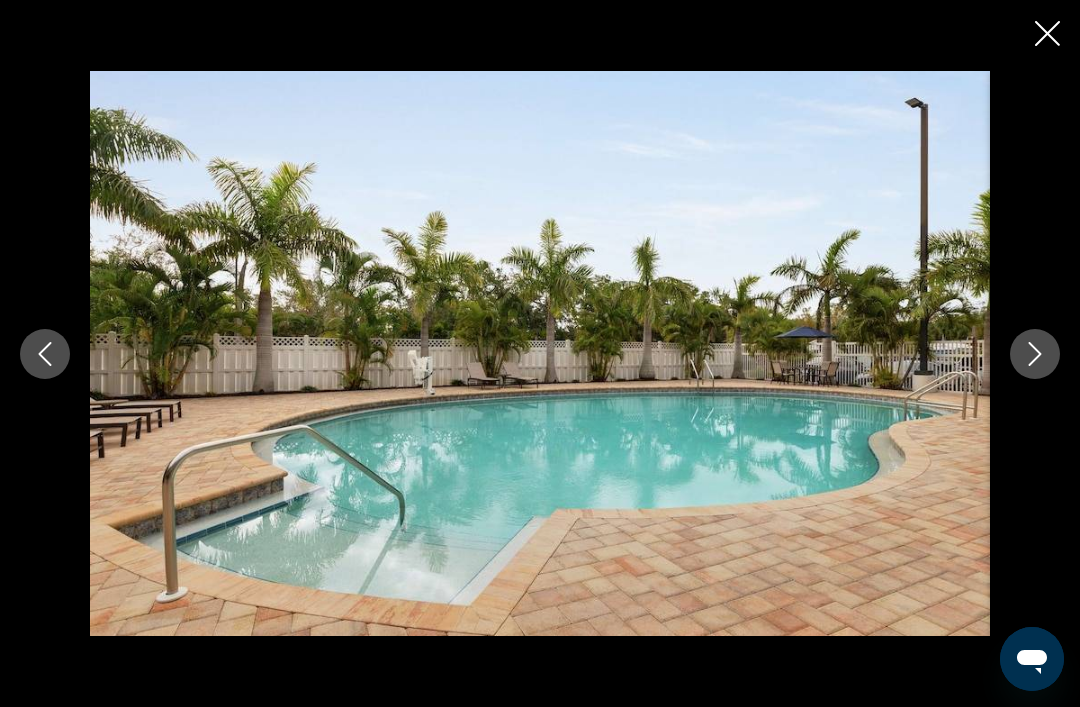 click 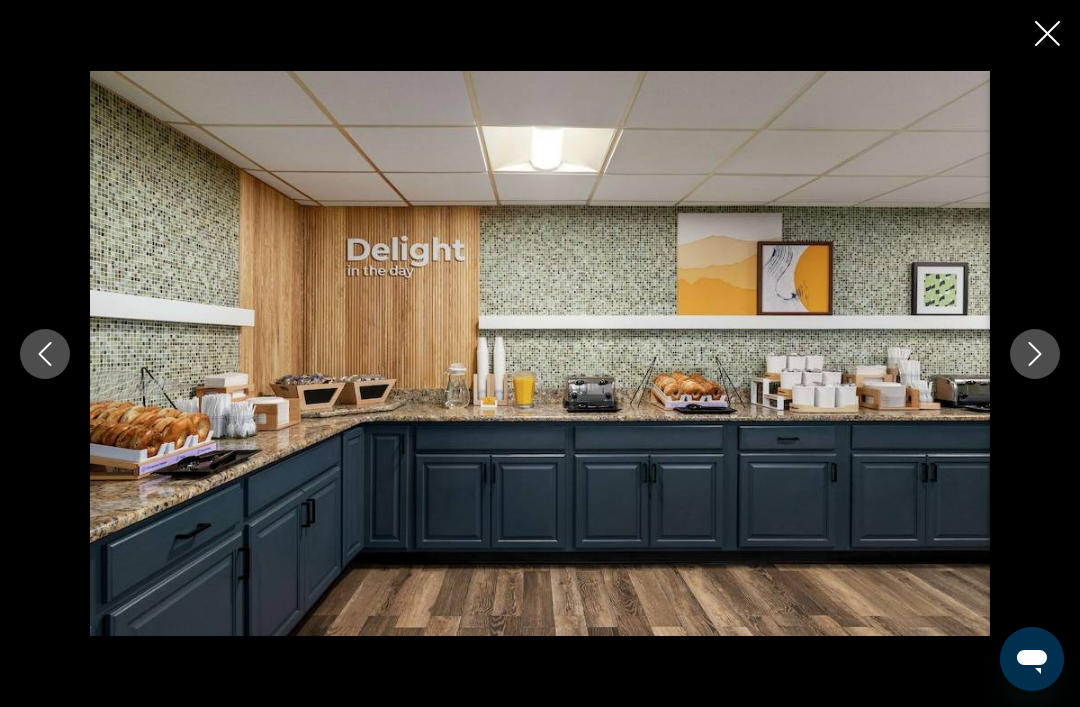 click 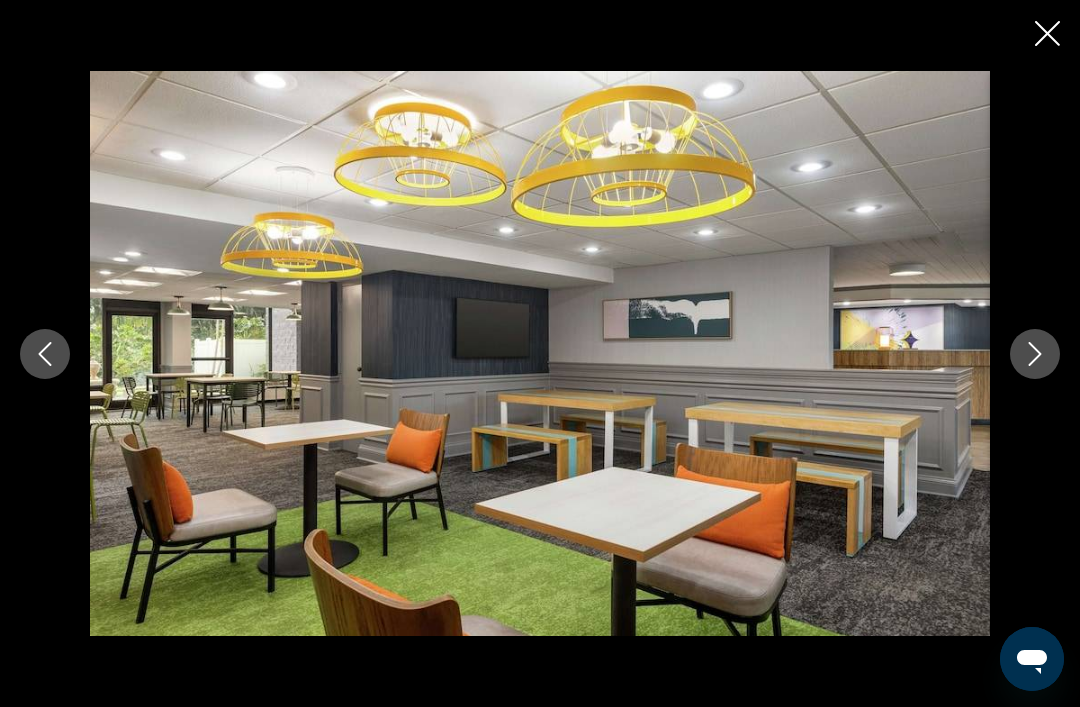 click 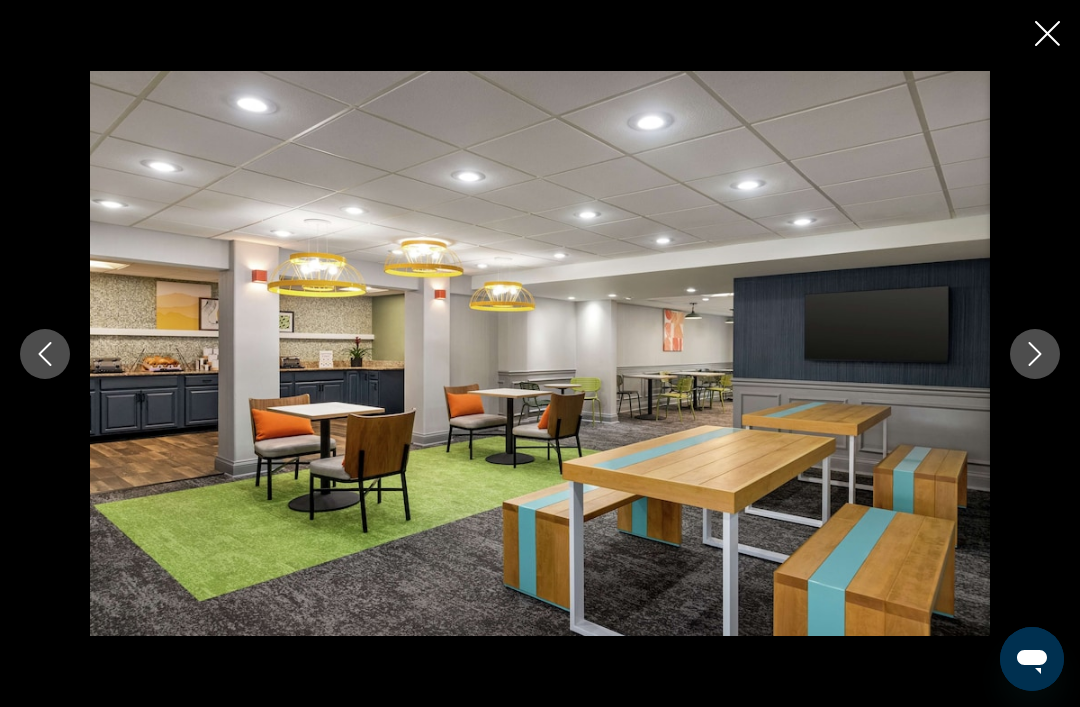 click 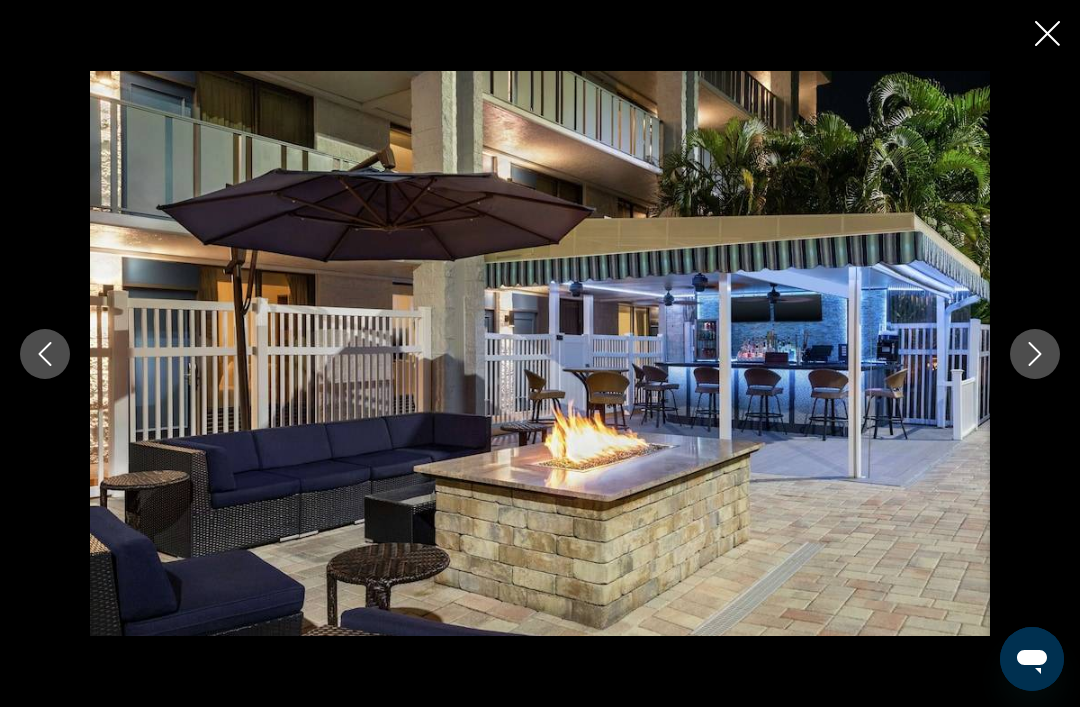 click 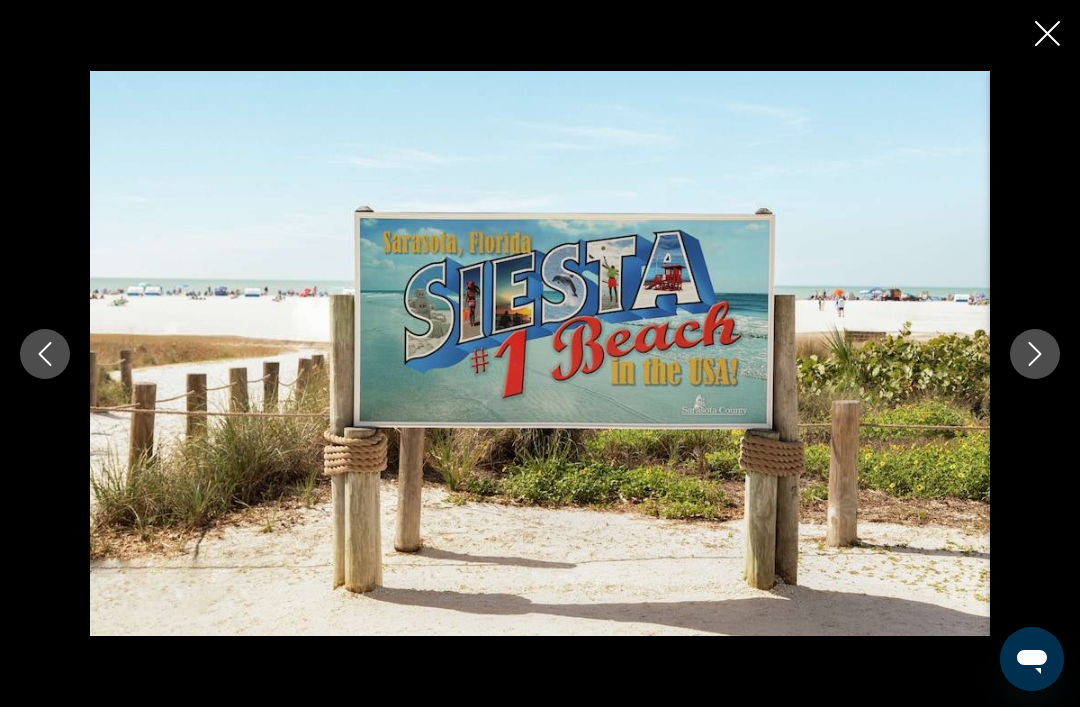 click 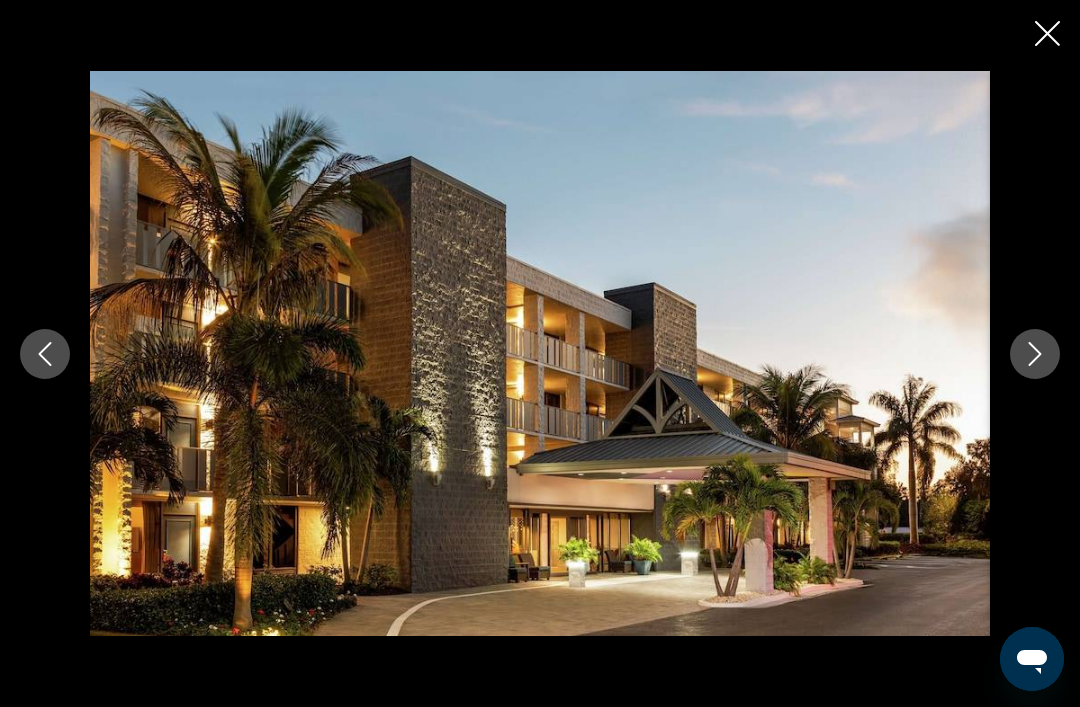 click 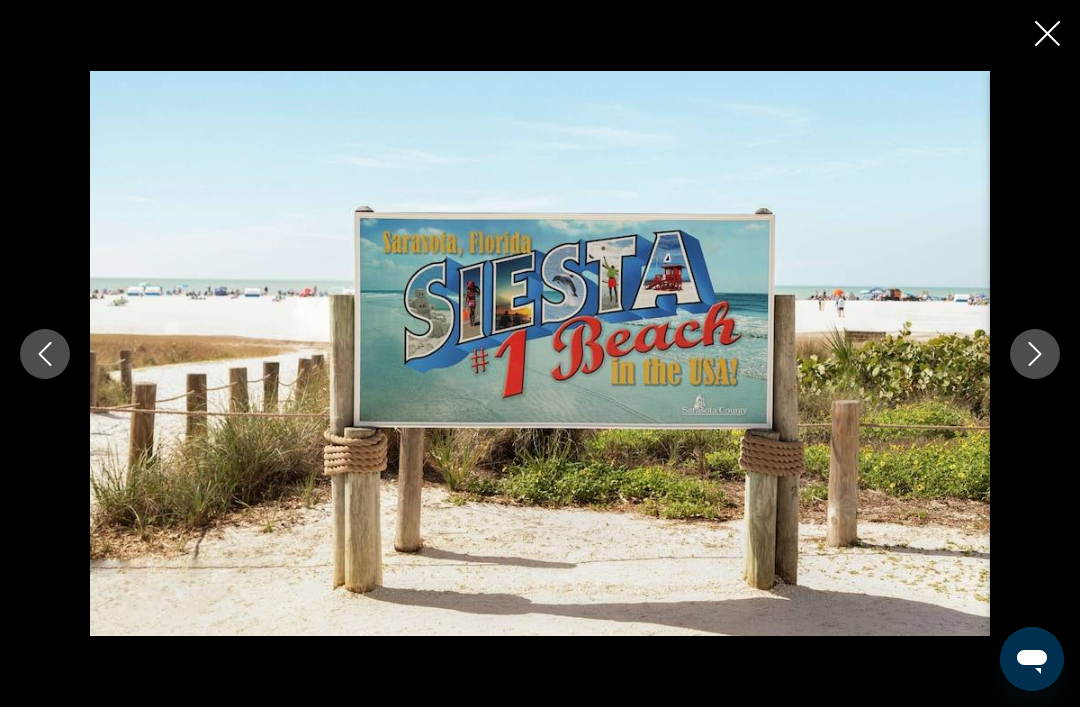 click 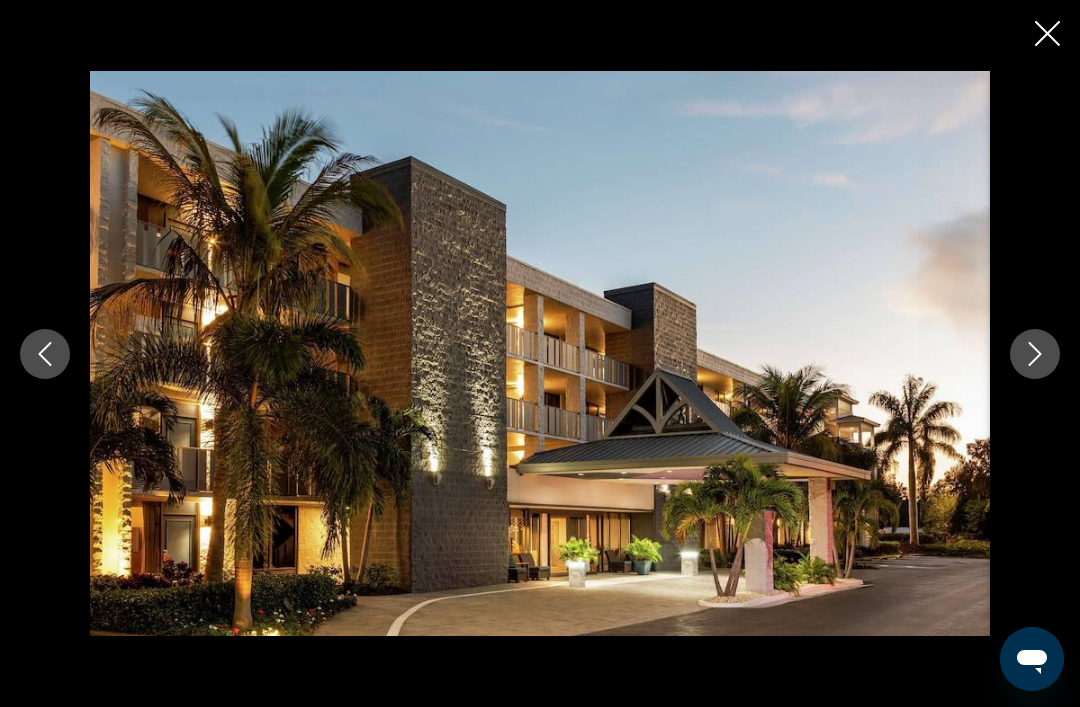 click 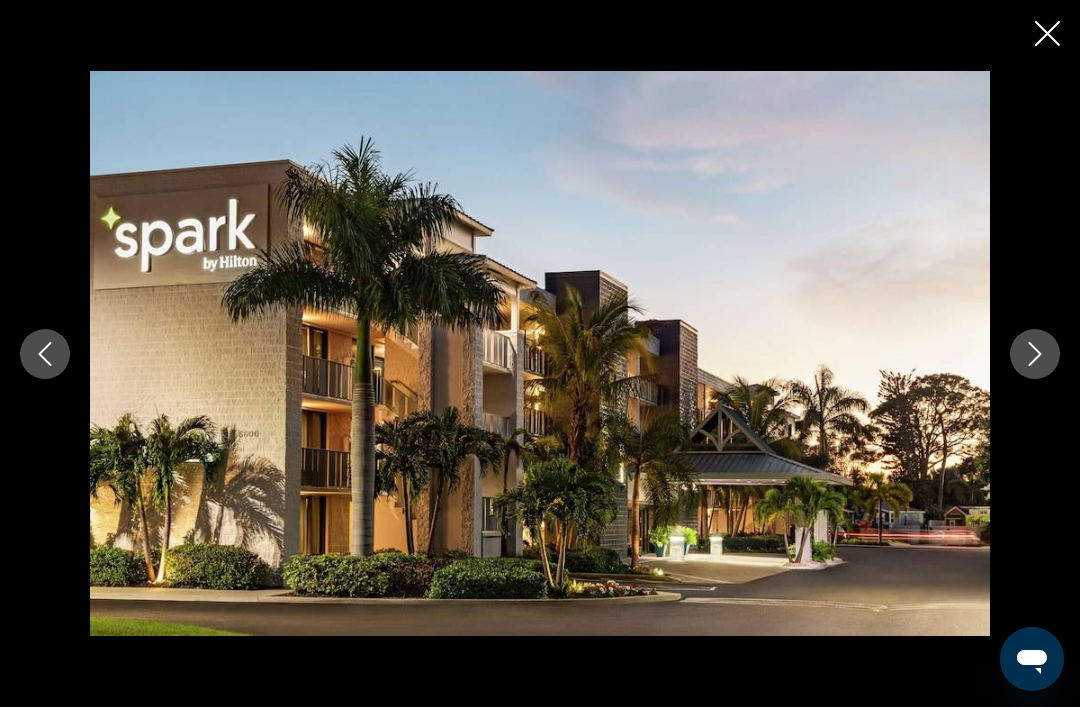 click 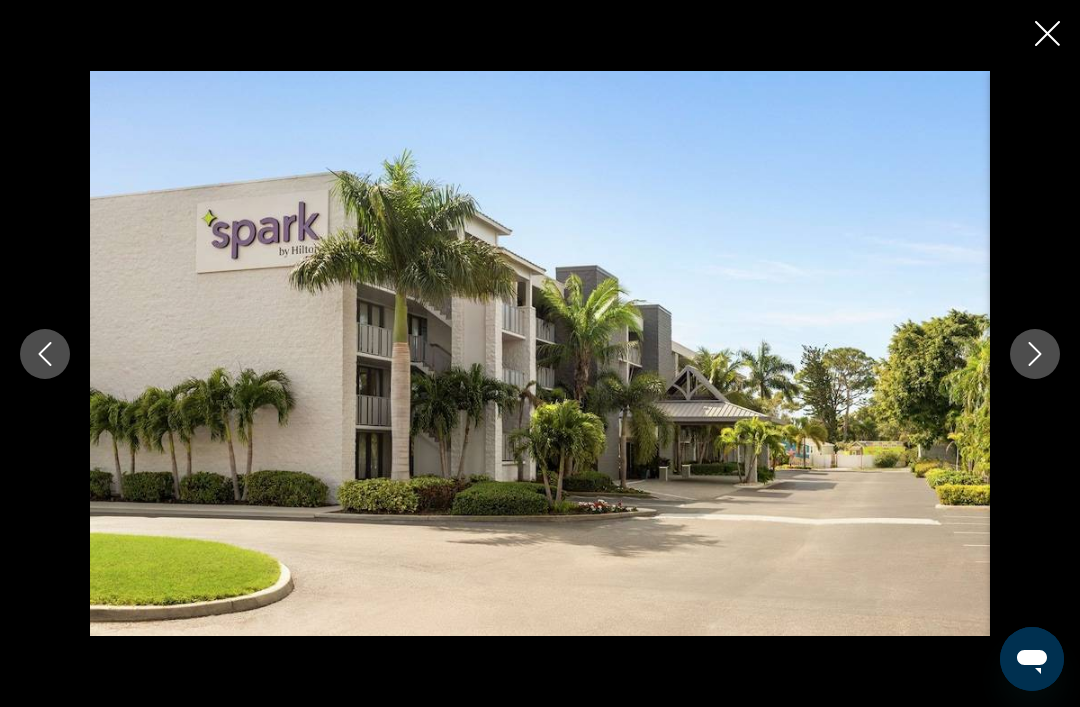click at bounding box center (540, 353) 